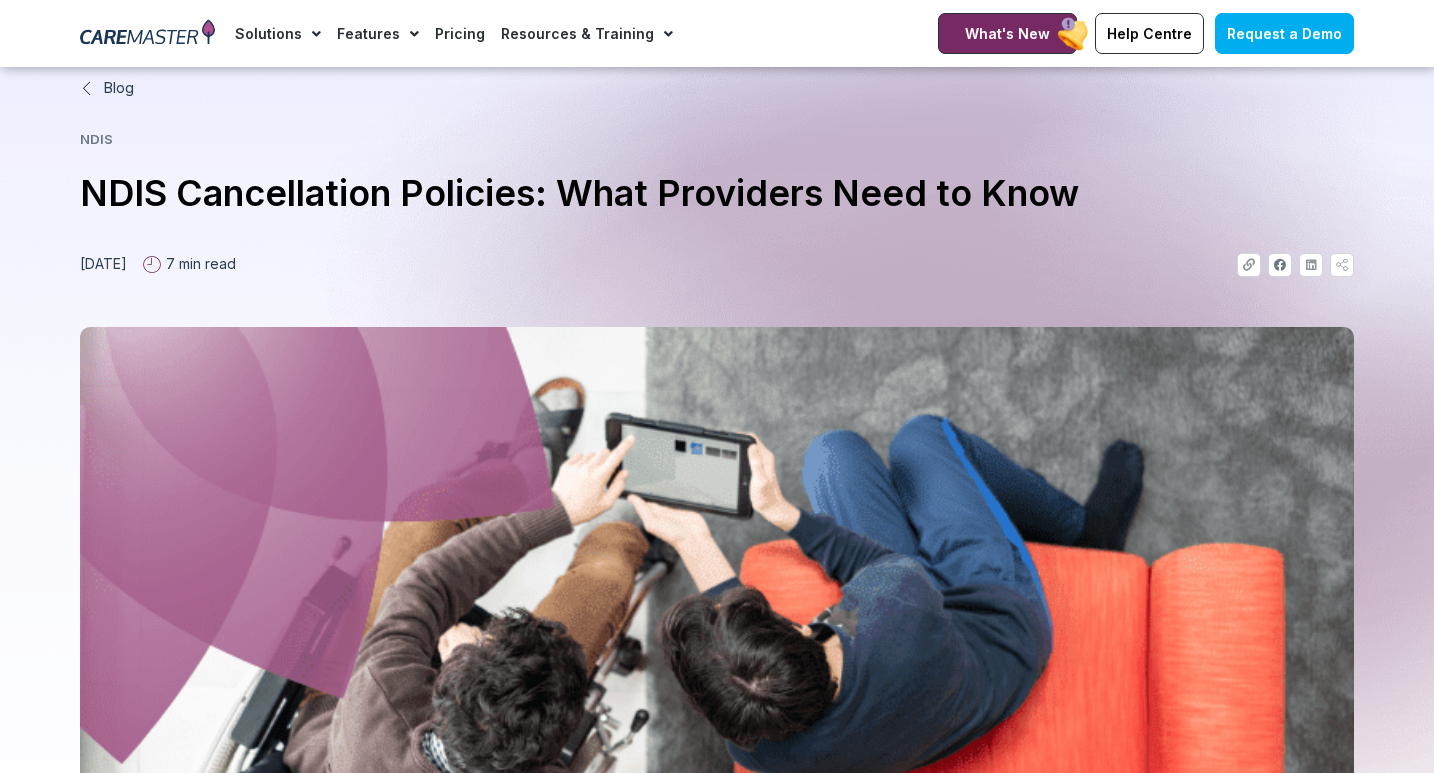 scroll, scrollTop: 912, scrollLeft: 0, axis: vertical 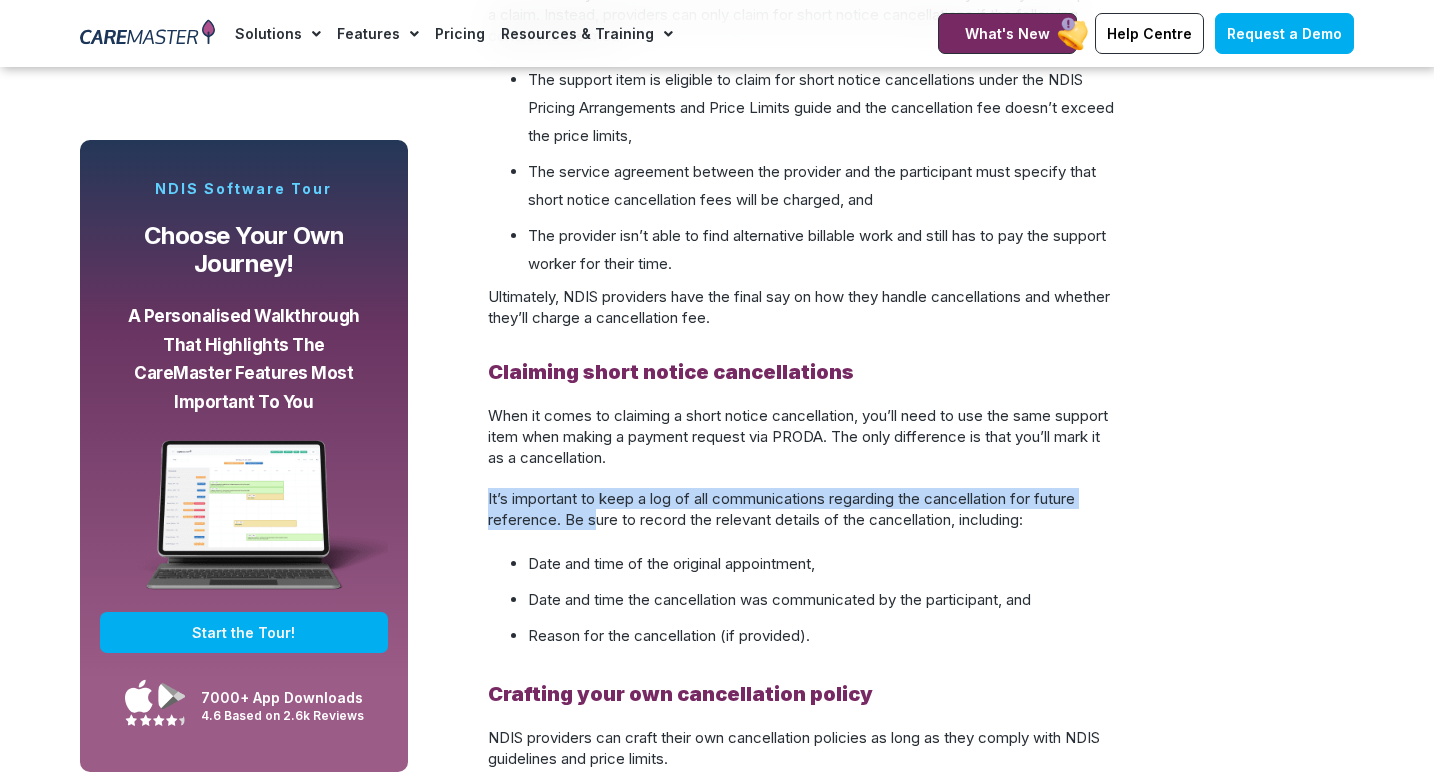 drag, startPoint x: 577, startPoint y: 481, endPoint x: 596, endPoint y: 514, distance: 38.078865 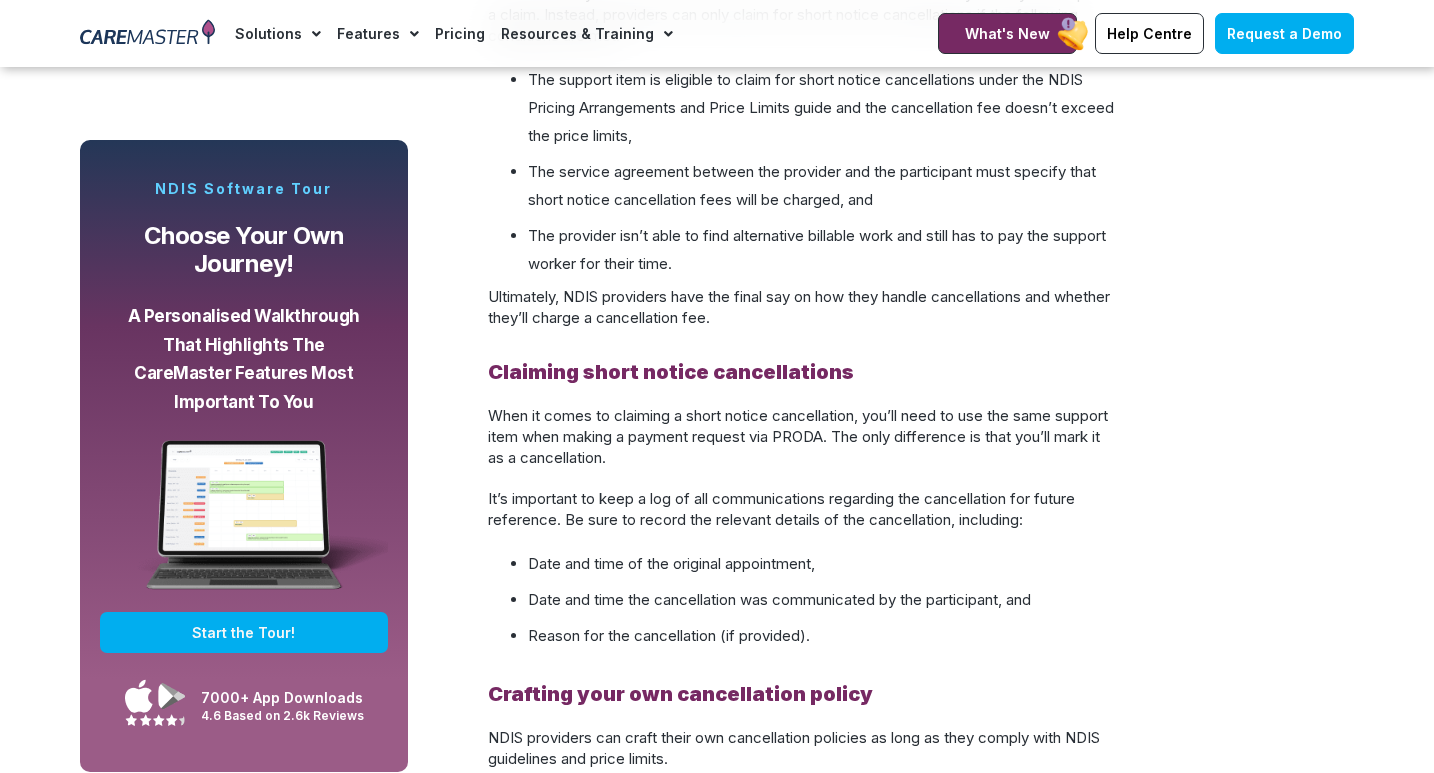 click on "It’s important to keep a log of all communications regarding the cancellation for future reference. Be sure to record the relevant details of the cancellation, including:" at bounding box center [781, 509] 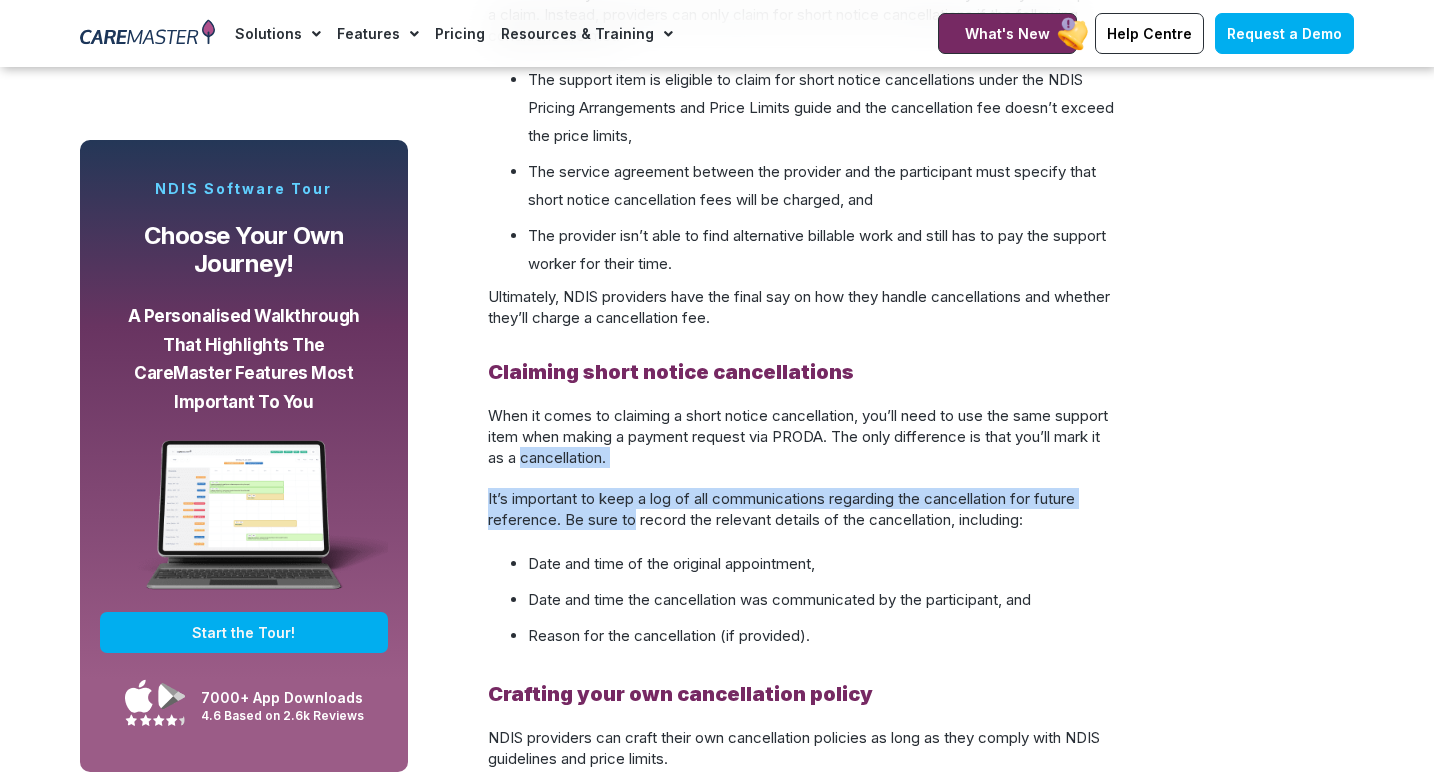 drag, startPoint x: 619, startPoint y: 453, endPoint x: 633, endPoint y: 526, distance: 74.330345 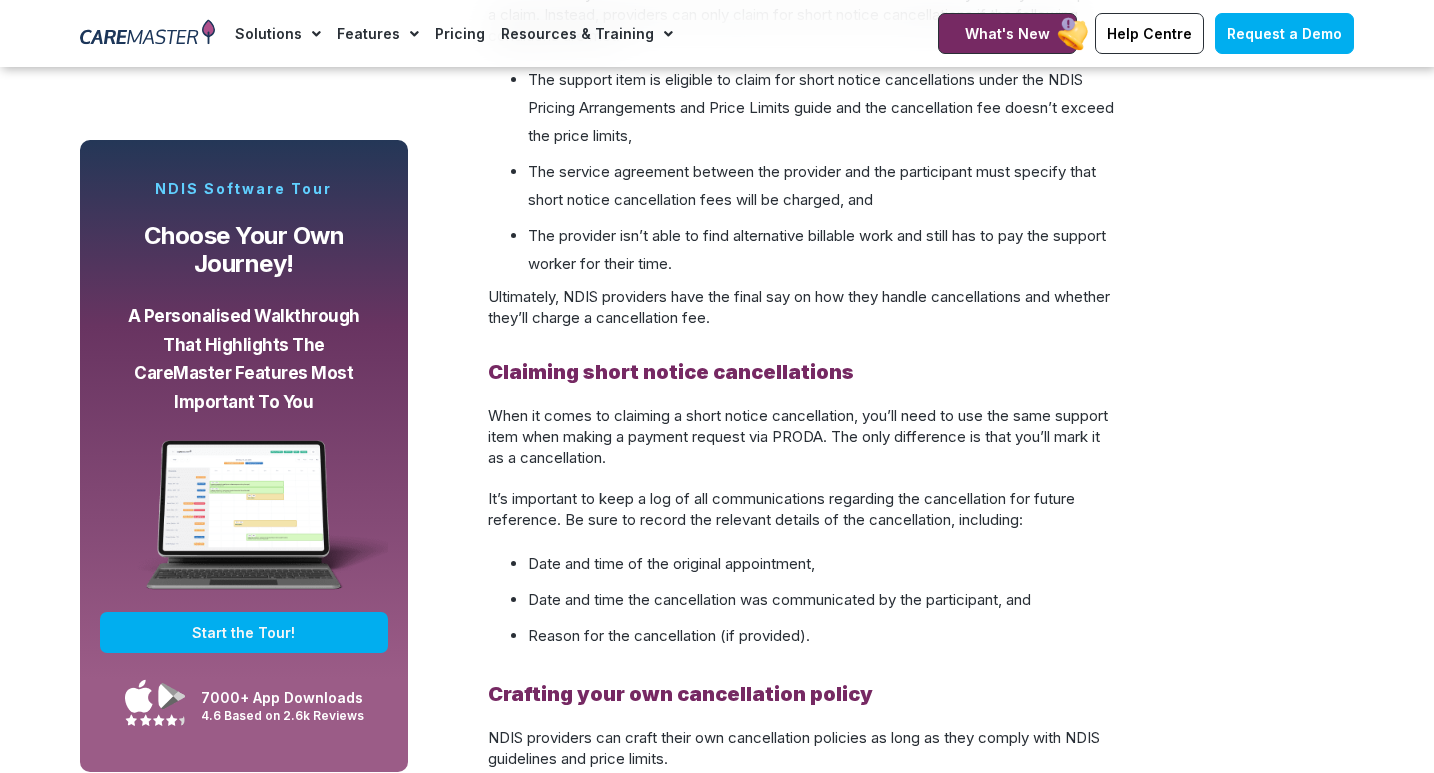click on "It’s important to keep a log of all communications regarding the cancellation for future reference. Be sure to record the relevant details of the cancellation, including:" at bounding box center (781, 509) 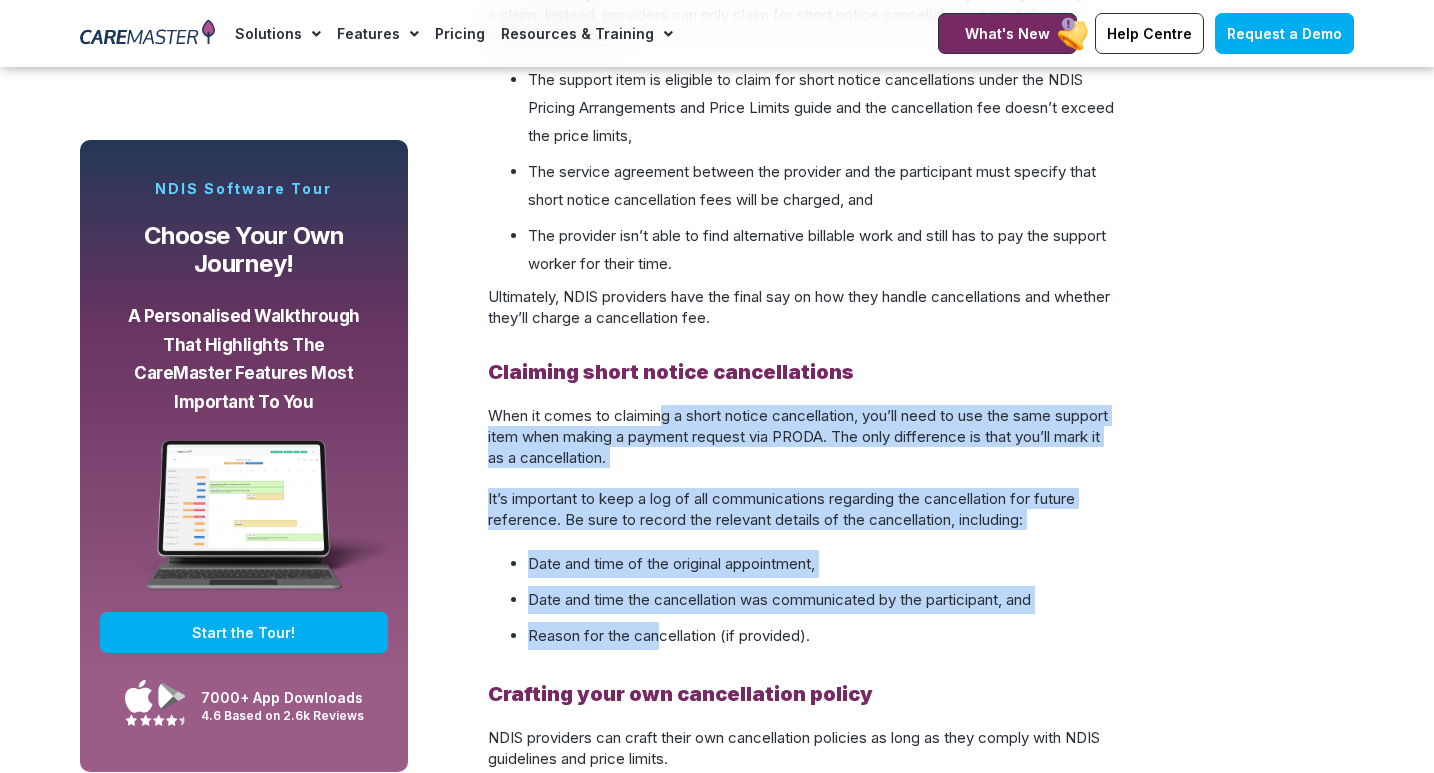 drag, startPoint x: 664, startPoint y: 639, endPoint x: 663, endPoint y: 422, distance: 217.0023 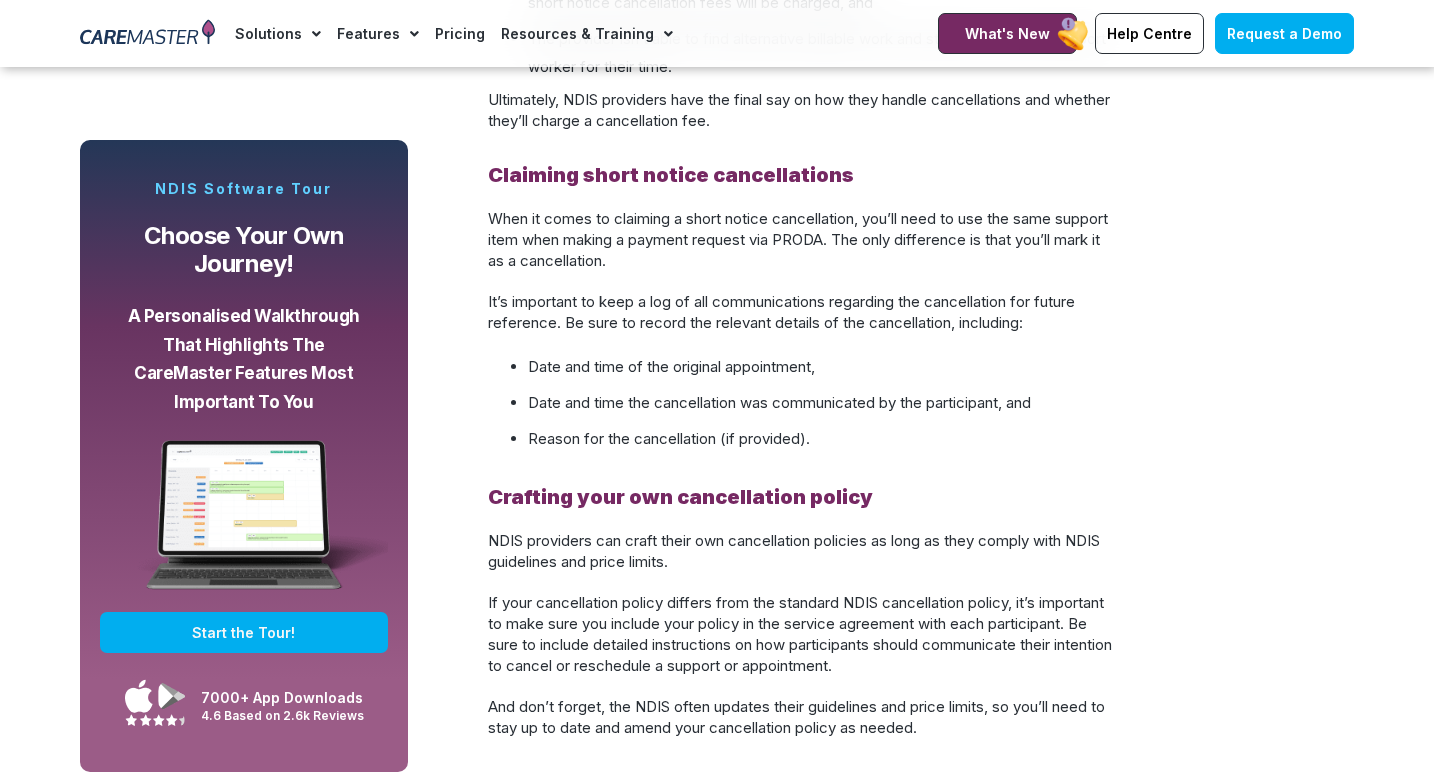 scroll, scrollTop: 2596, scrollLeft: 0, axis: vertical 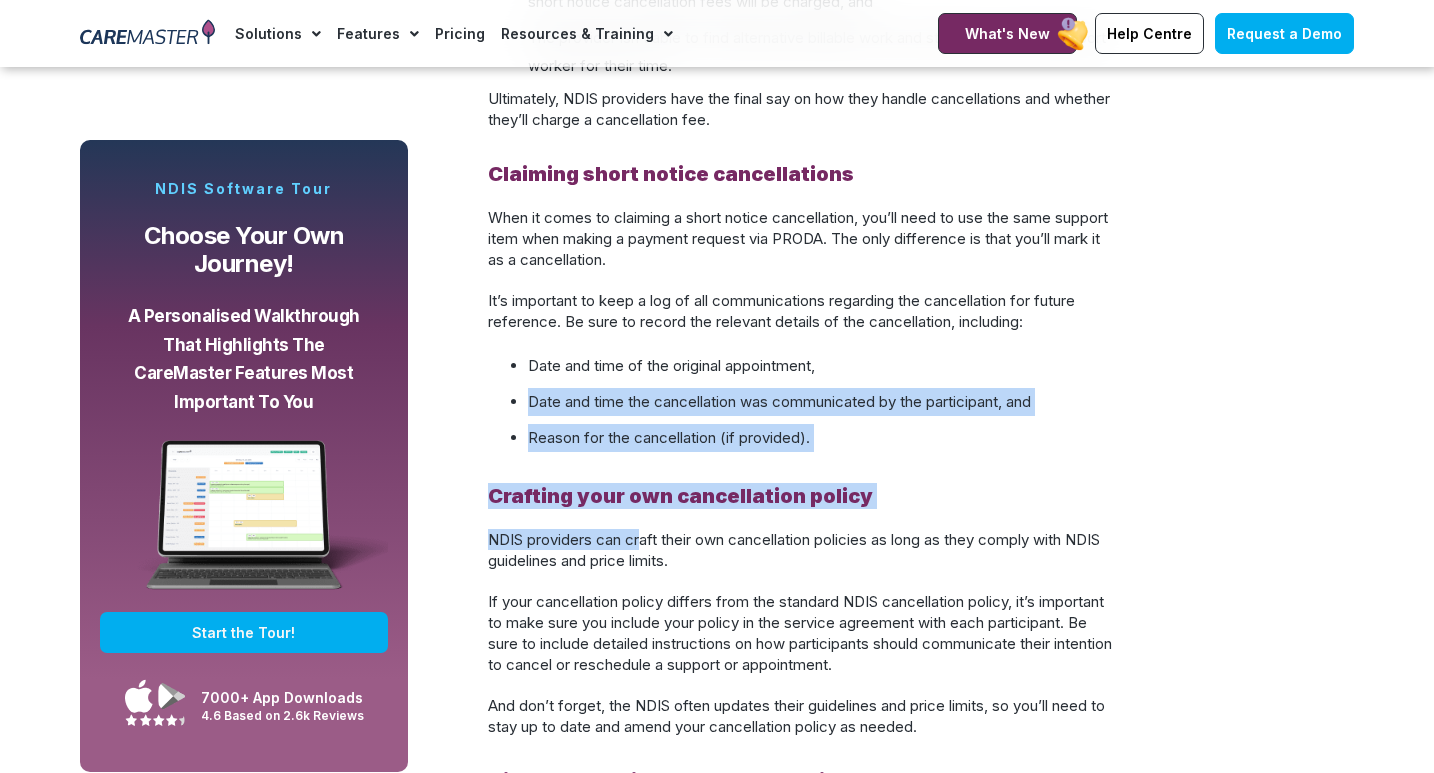 drag, startPoint x: 639, startPoint y: 382, endPoint x: 646, endPoint y: 550, distance: 168.14577 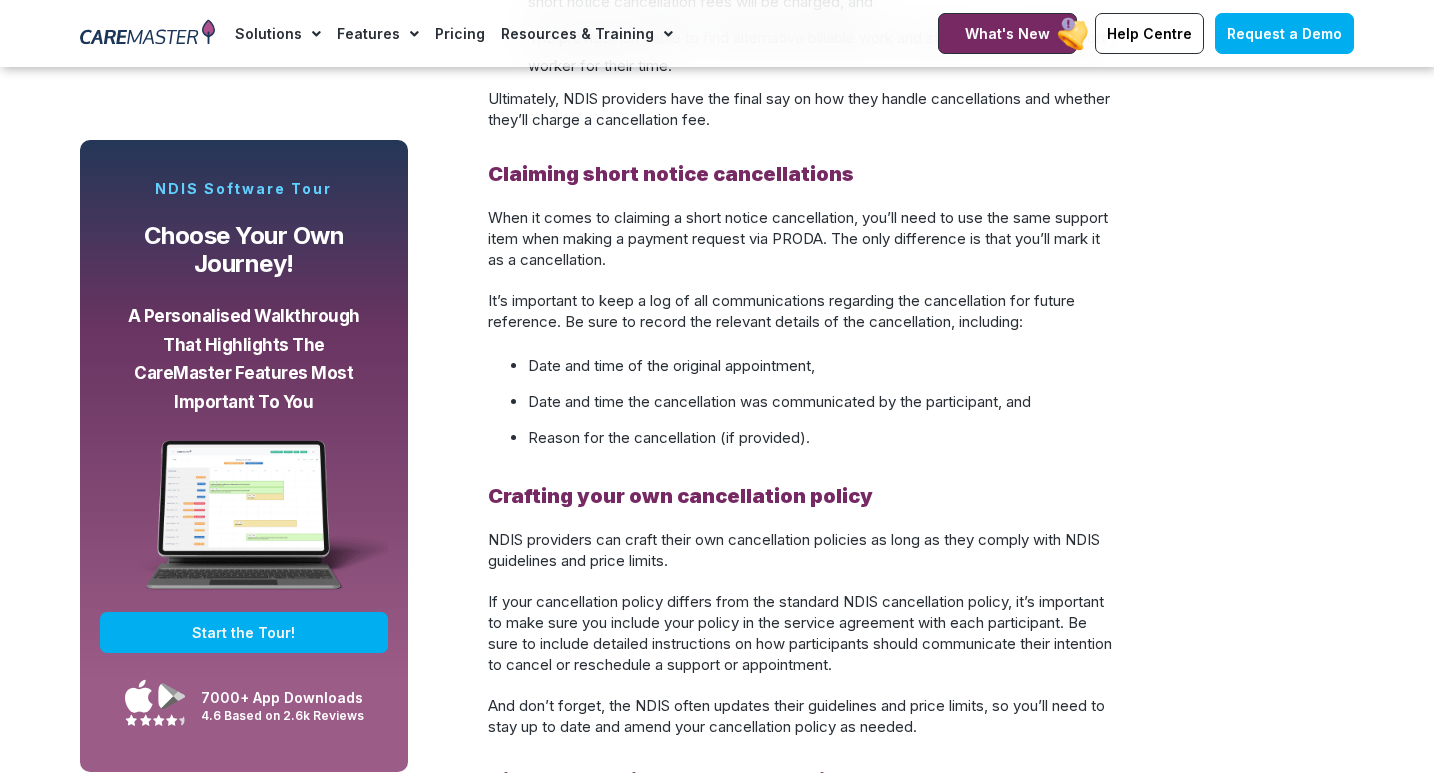 click on "Understanding the NDIS Cancellation Policy: What Providers Need to Know As an NDIS provider, chances are you’ve experienced your fair share of short notice cancellations and no shows. These types of cancellations can have a flow-on effect on your business, impacting your workday, the relevant worker if you’re a provider and potentially leaving you out of pocket. Not to mention, it can make maintaining trust with your participants difficult, especially if they regularly cancel at short notice. This is when the NDIS cancellation policy comes into play. Read on to learn more about the NDIS cancellation policy and how it affects you as an NDIS provider. What is the NDIS cancellation policy? The NDIS Cancellation Policy is a set of guidelines designed to regulate how short notice cancellations or no shows are managed between National Disability Insurance Scheme (NDIS) participants and service providers. This means that participants will still be billed for their support. What is a short notice cancellation?" at bounding box center (803, 526) 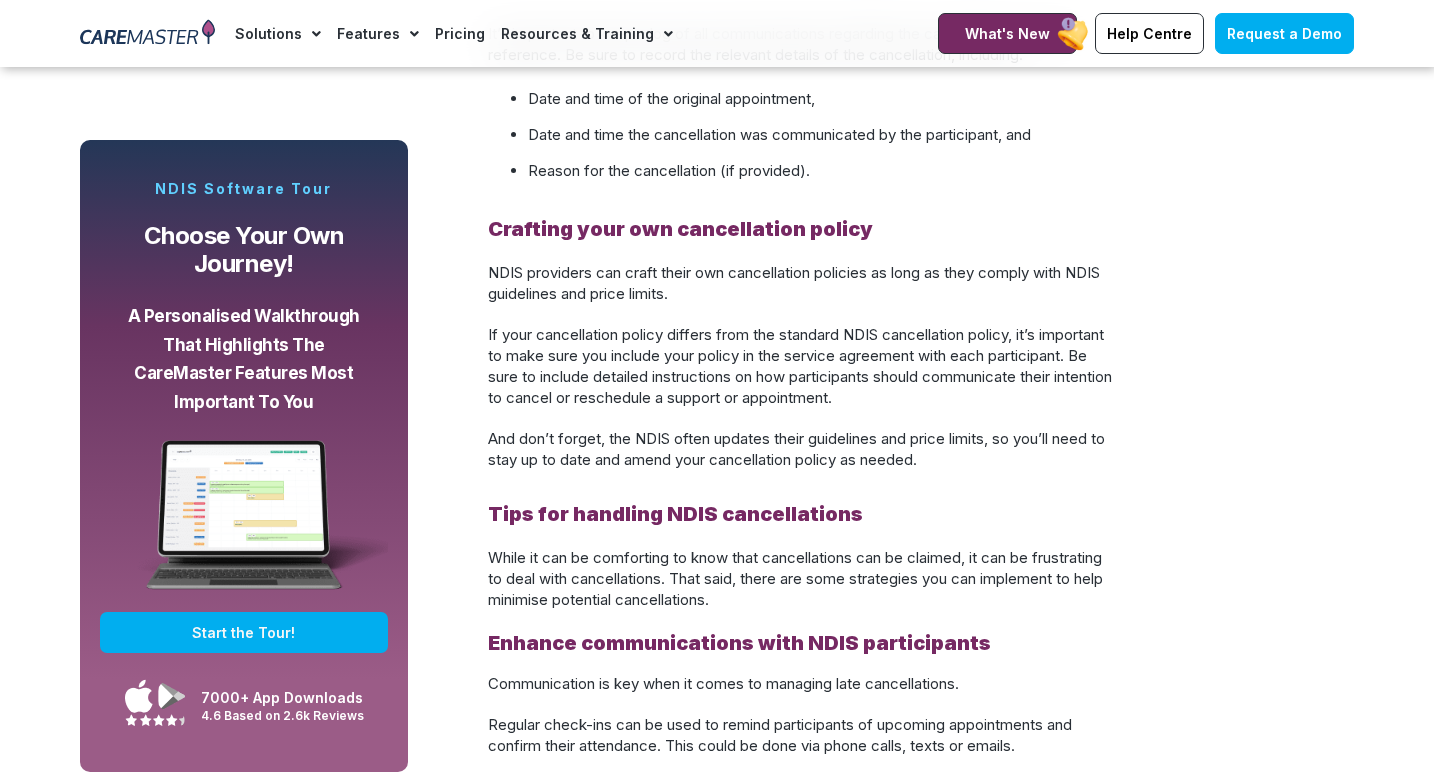 scroll, scrollTop: 2871, scrollLeft: 0, axis: vertical 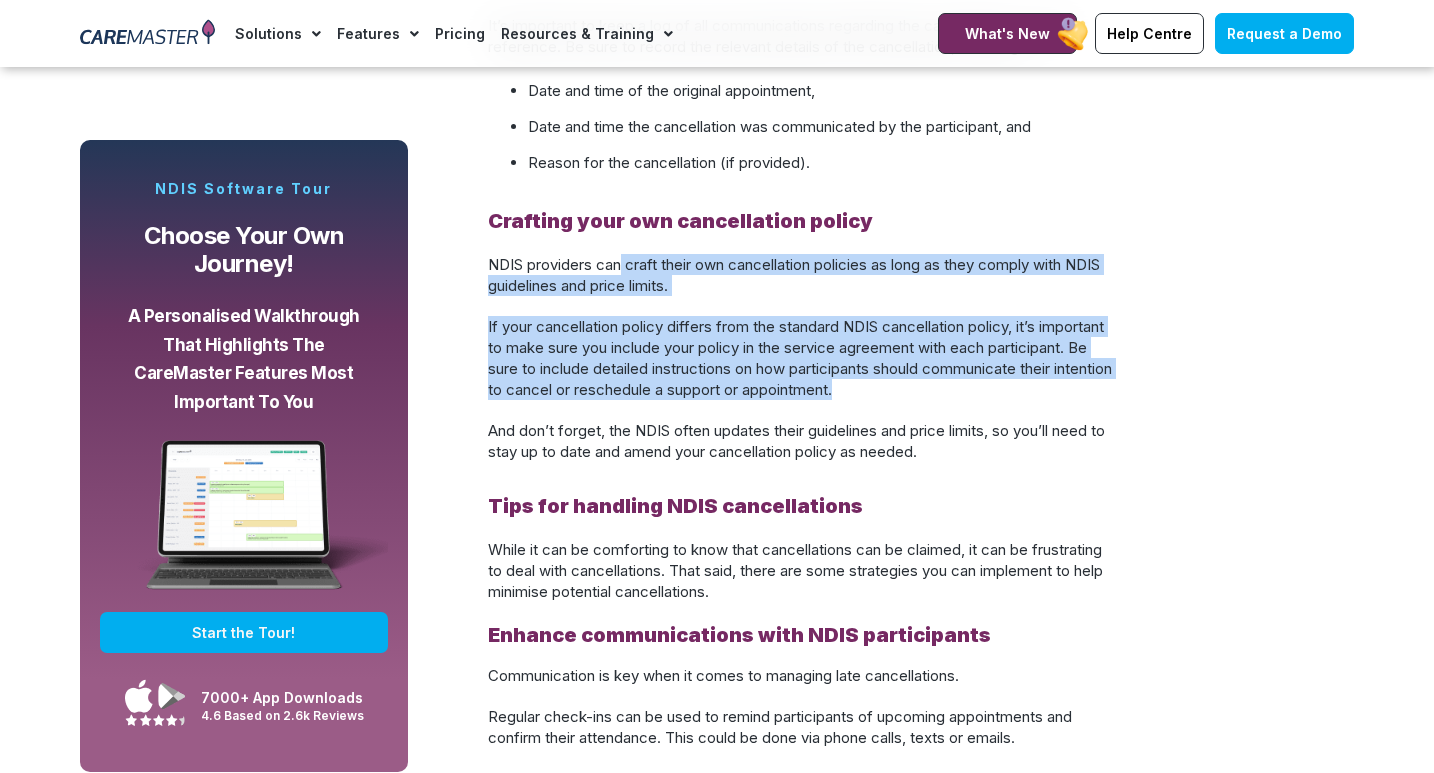 drag, startPoint x: 624, startPoint y: 255, endPoint x: 641, endPoint y: 414, distance: 159.90622 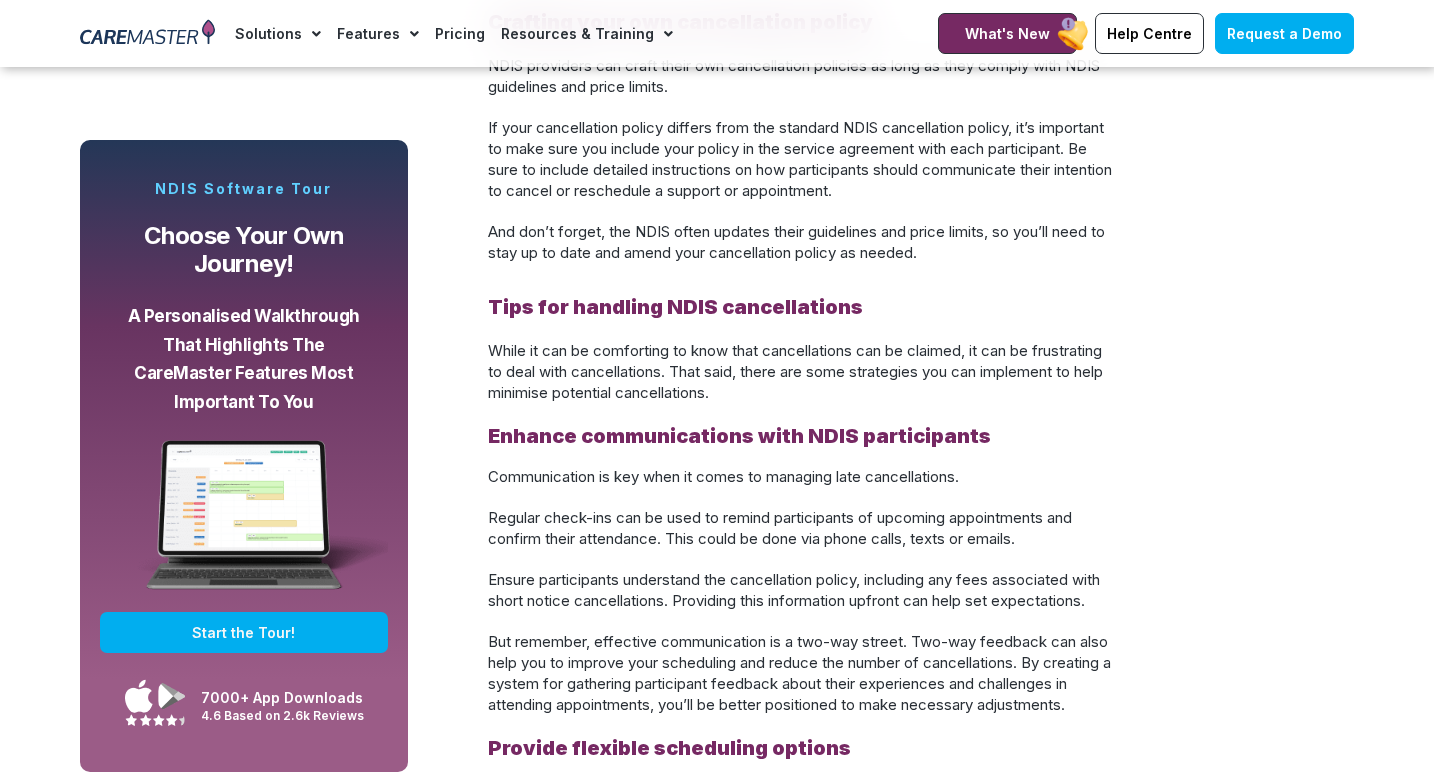 click on "Understanding the NDIS Cancellation Policy: What Providers Need to Know As an NDIS provider, chances are you’ve experienced your fair share of short notice cancellations and no shows. These types of cancellations can have a flow-on effect on your business, impacting your workday, the relevant worker if you’re a provider and potentially leaving you out of pocket. Not to mention, it can make maintaining trust with your participants difficult, especially if they regularly cancel at short notice. This is when the NDIS cancellation policy comes into play. Read on to learn more about the NDIS cancellation policy and how it affects you as an NDIS provider. What is the NDIS cancellation policy? The NDIS Cancellation Policy is a set of guidelines designed to regulate how short notice cancellations or no shows are managed between National Disability Insurance Scheme (NDIS) participants and service providers. This means that participants will still be billed for their support. What is a short notice cancellation?" at bounding box center [803, 52] 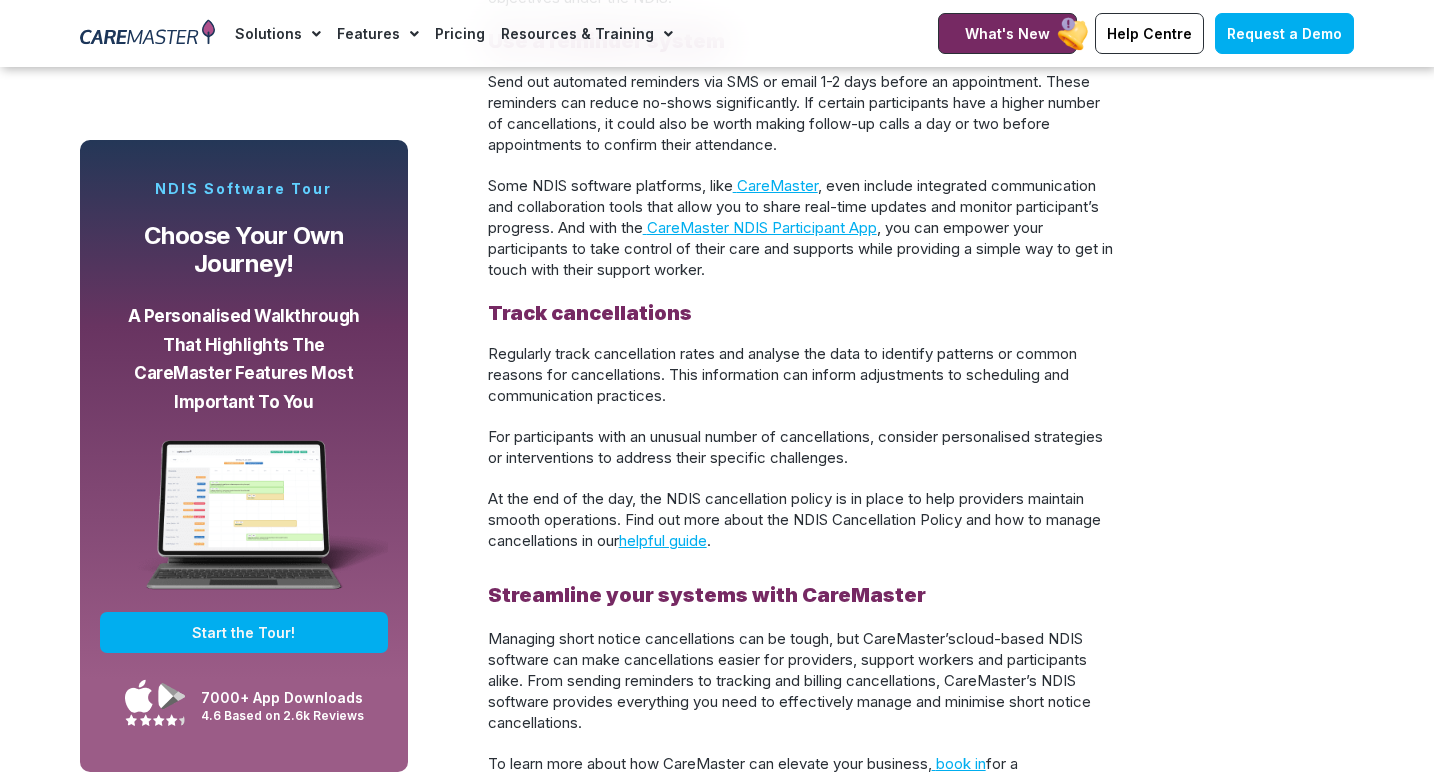 scroll, scrollTop: 4218, scrollLeft: 0, axis: vertical 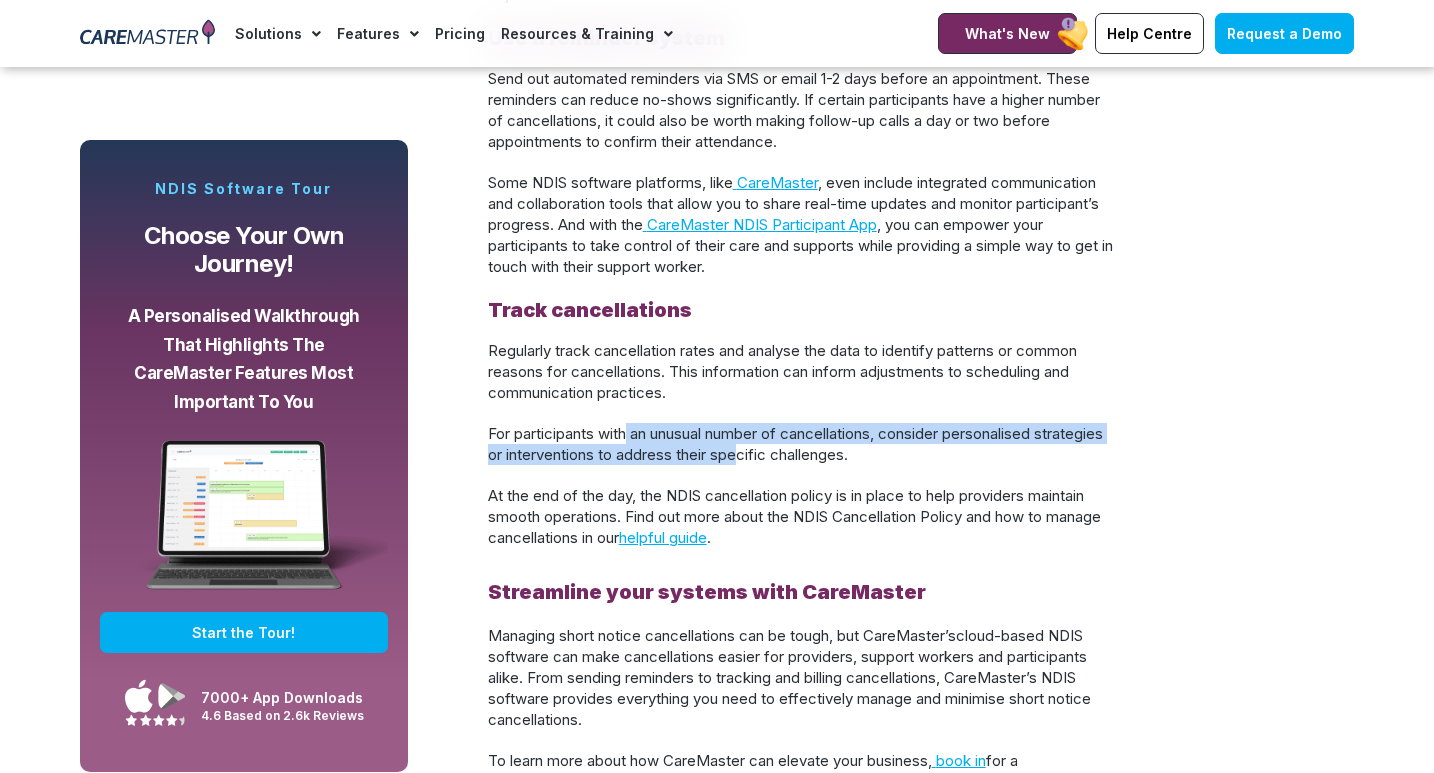 drag, startPoint x: 628, startPoint y: 468, endPoint x: 820, endPoint y: 495, distance: 193.88914 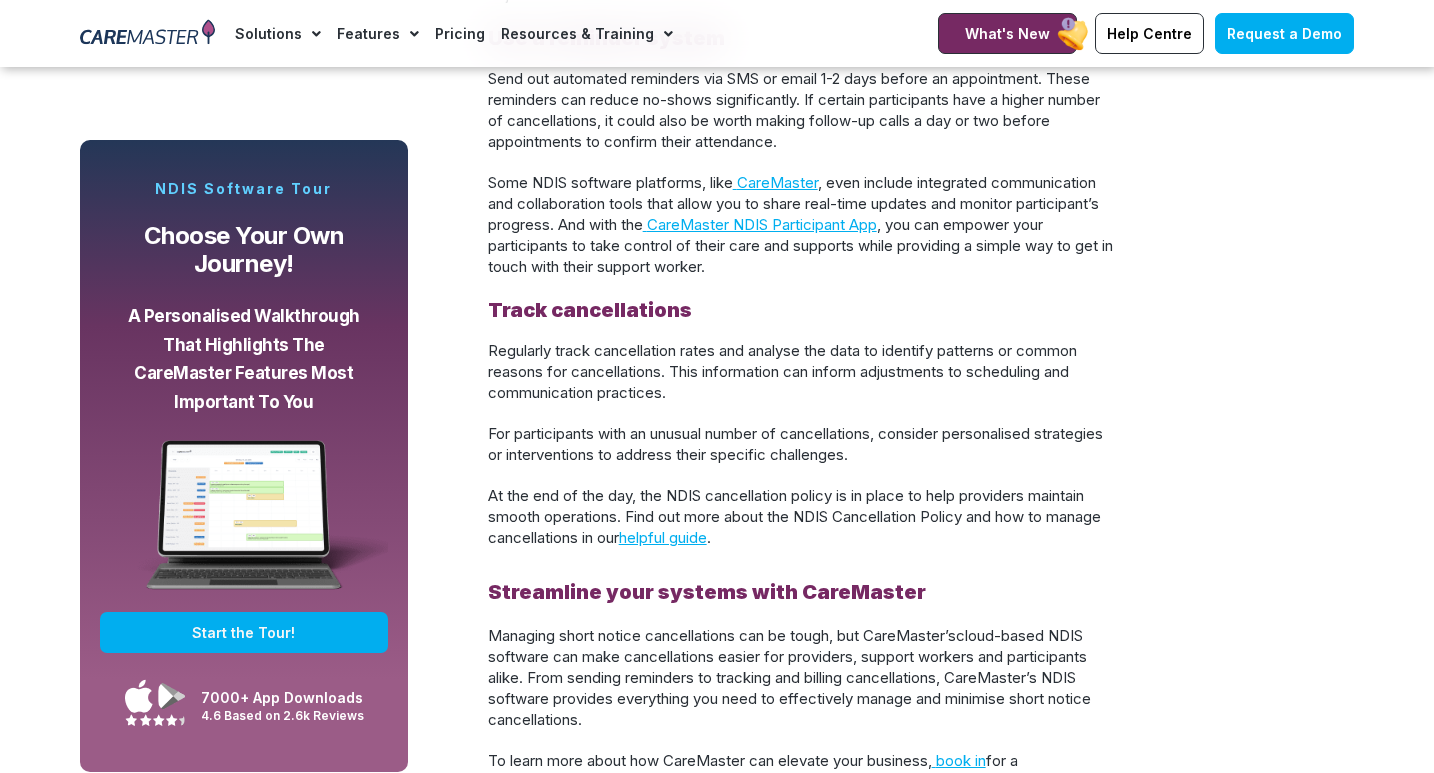 click on "For participants with an unusual number of cancellations, consider personalised strategies or interventions to address their specific challenges." at bounding box center (795, 444) 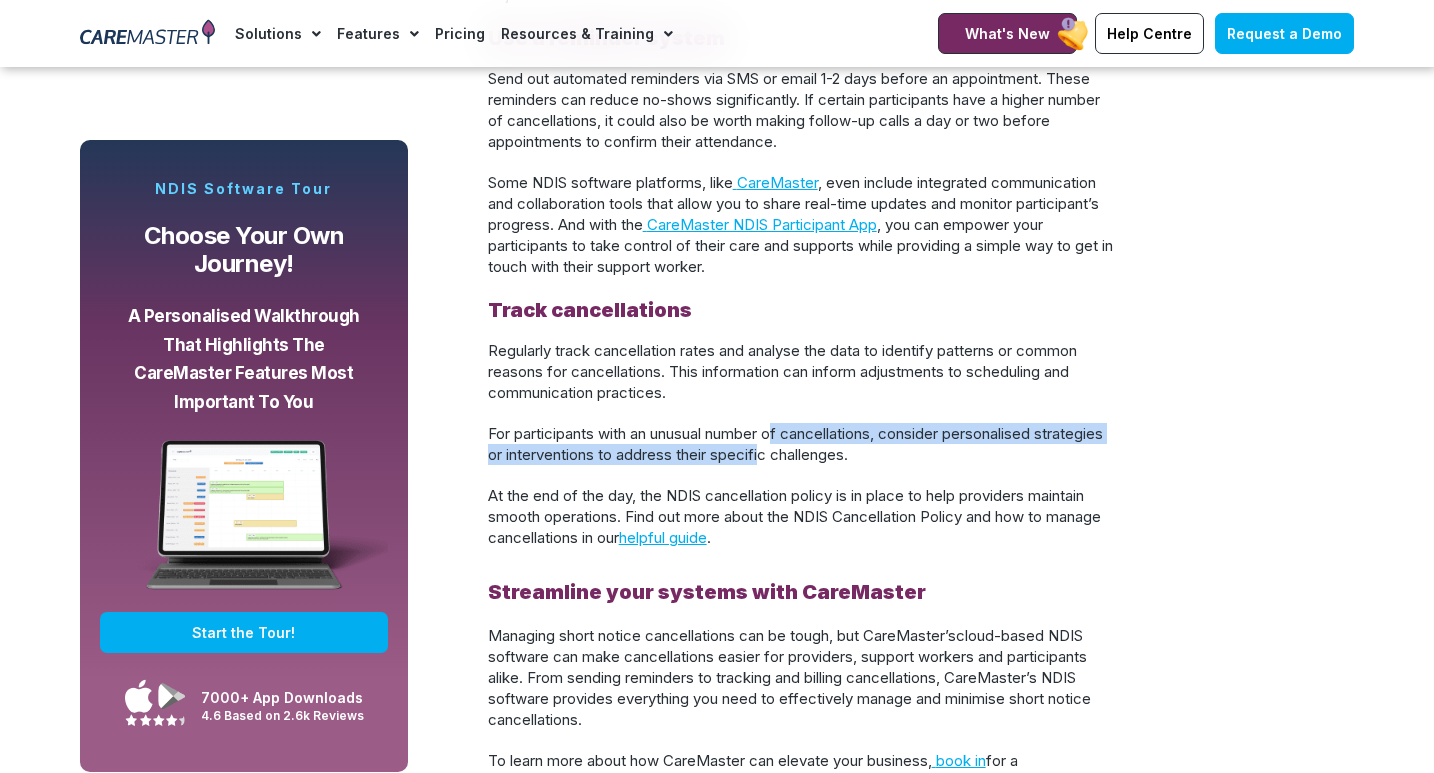 drag, startPoint x: 786, startPoint y: 470, endPoint x: 838, endPoint y: 501, distance: 60.53924 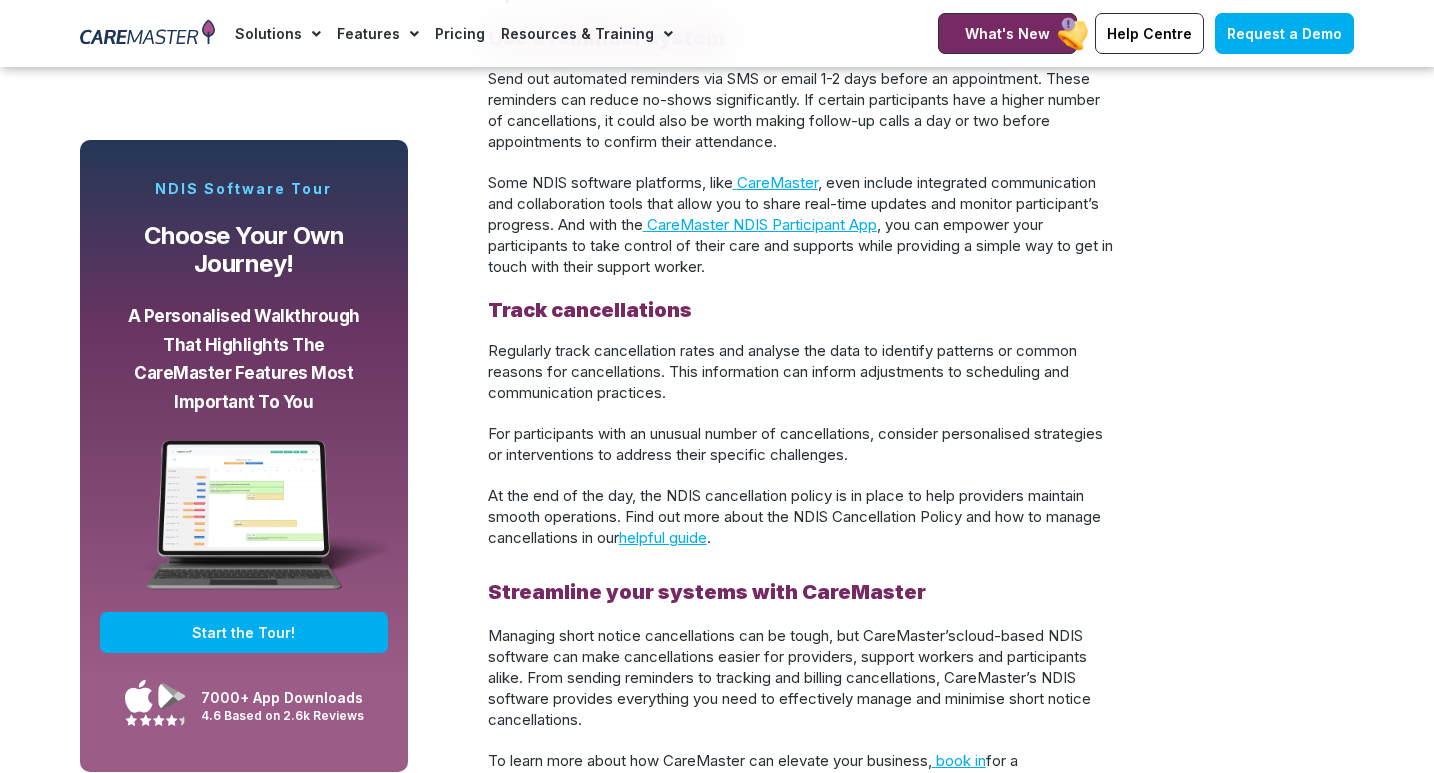 click on "For participants with an unusual number of cancellations, consider personalised strategies or interventions to address their specific challenges." at bounding box center [795, 444] 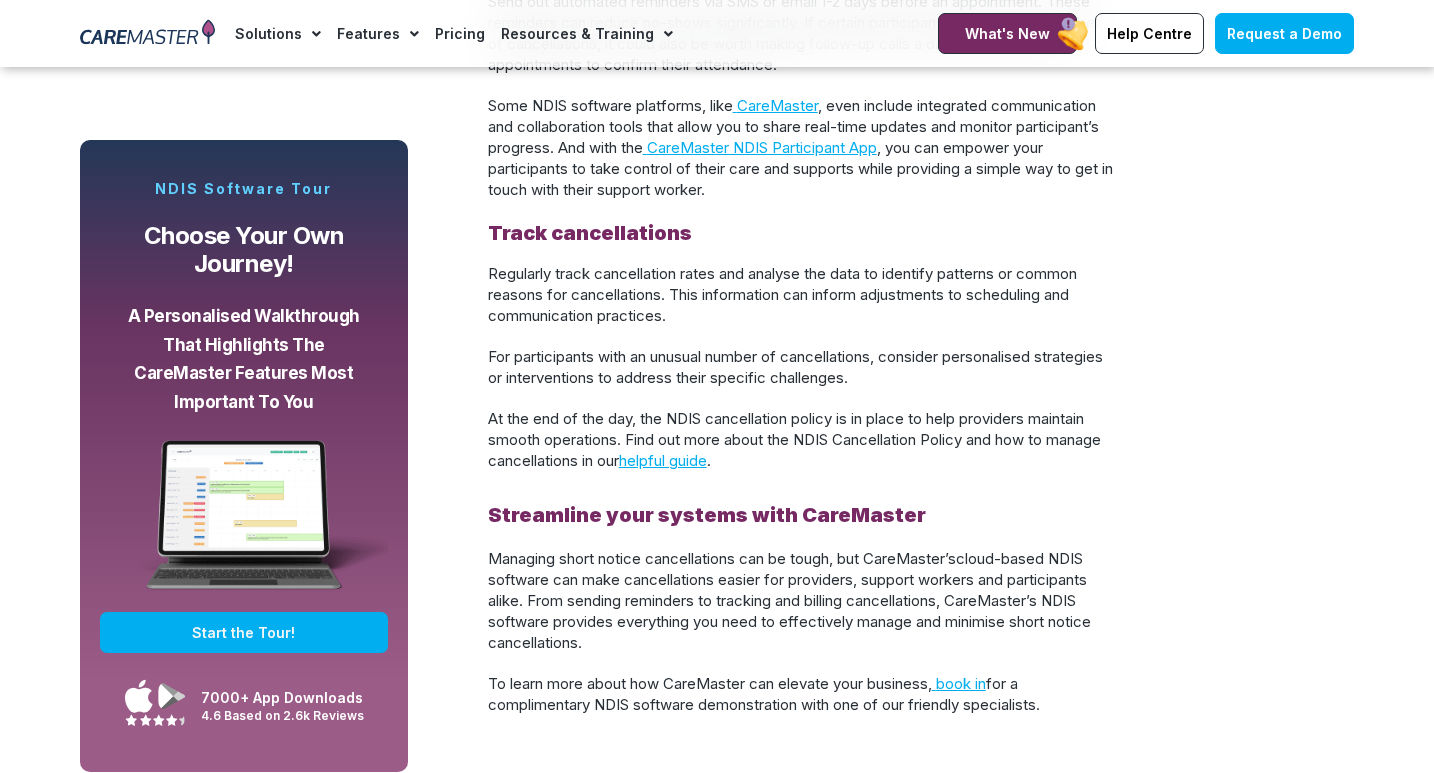 scroll, scrollTop: 4300, scrollLeft: 0, axis: vertical 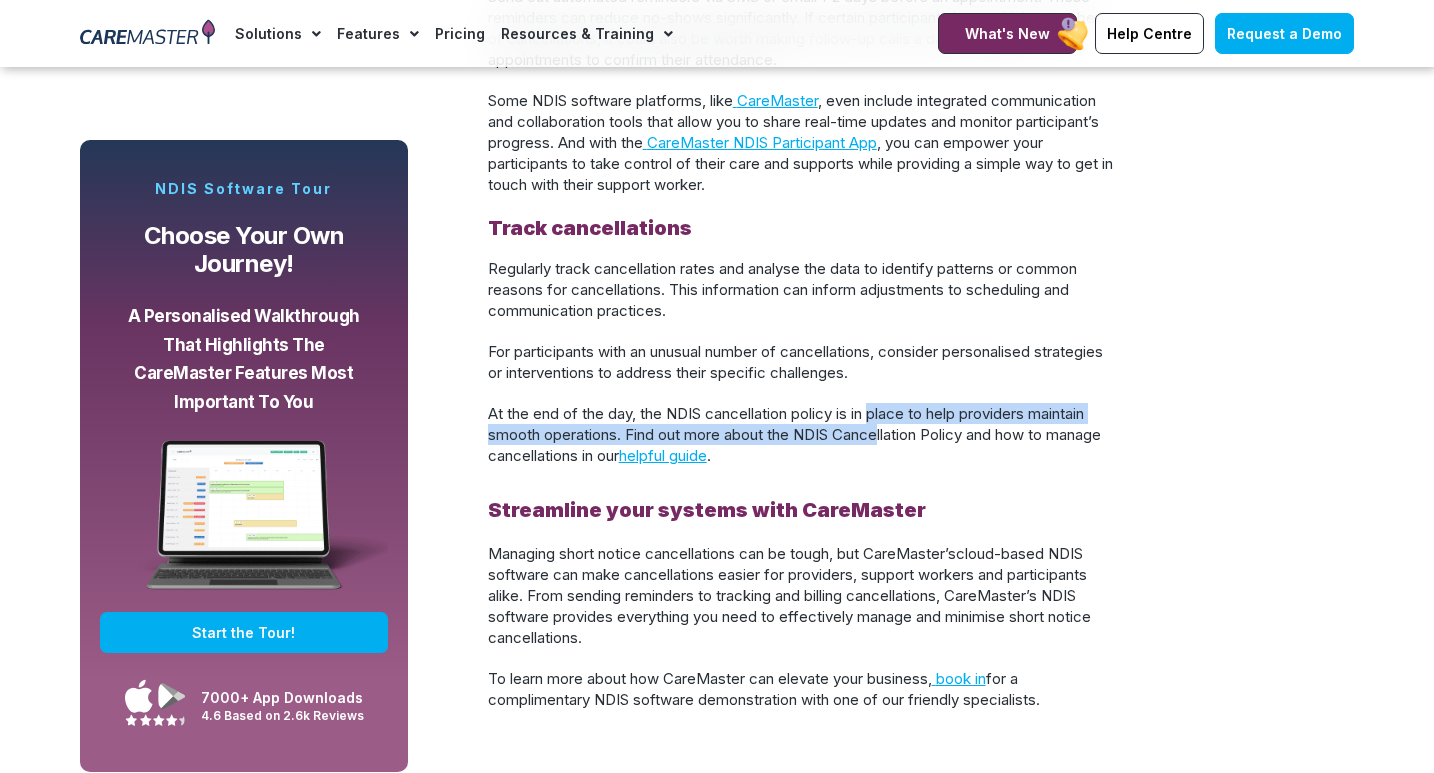drag, startPoint x: 879, startPoint y: 451, endPoint x: 885, endPoint y: 467, distance: 17.088007 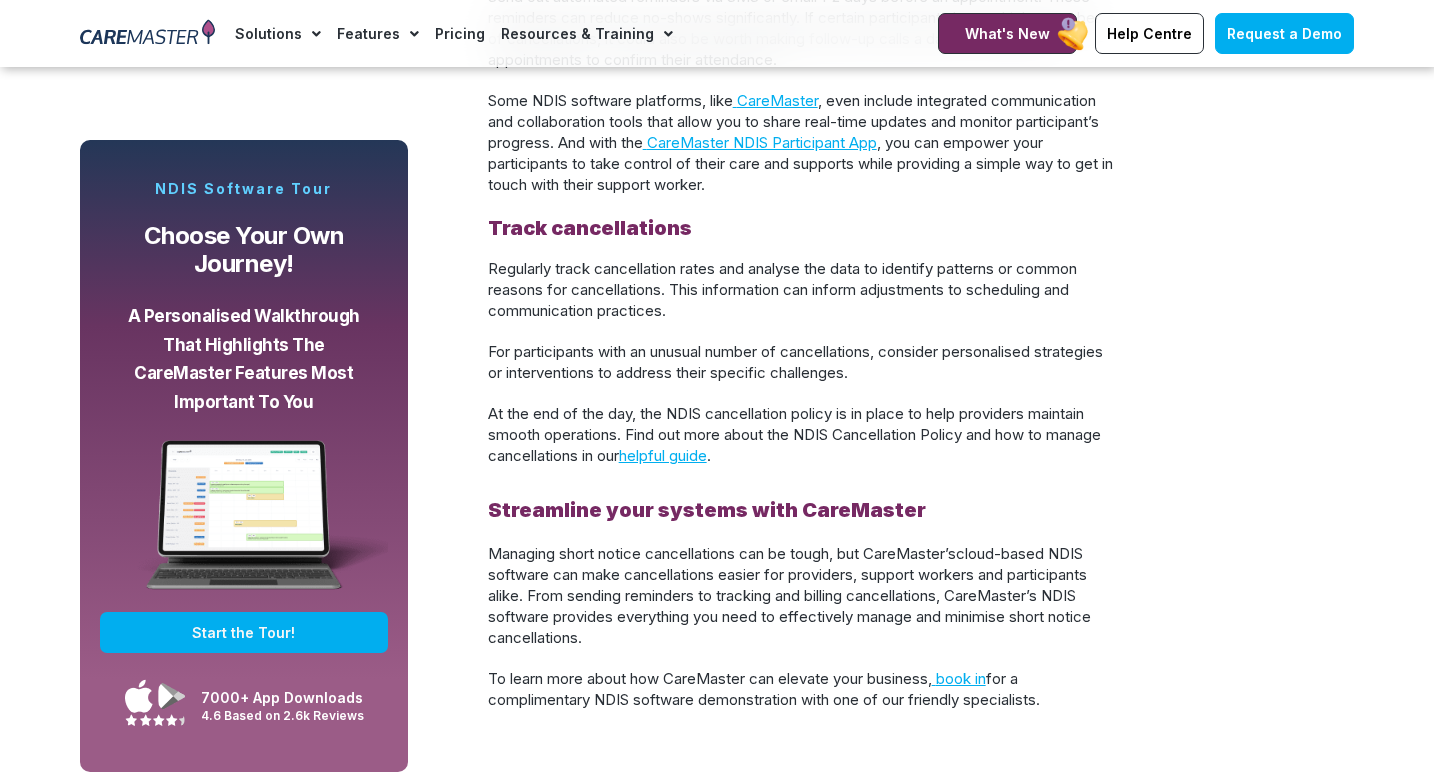 click on "At the end of the day, the NDIS cancellation policy is in place to help providers maintain smooth operations. Find out more about the NDIS Cancellation Policy and how to manage cancellations in our  helpful guide ." at bounding box center (794, 434) 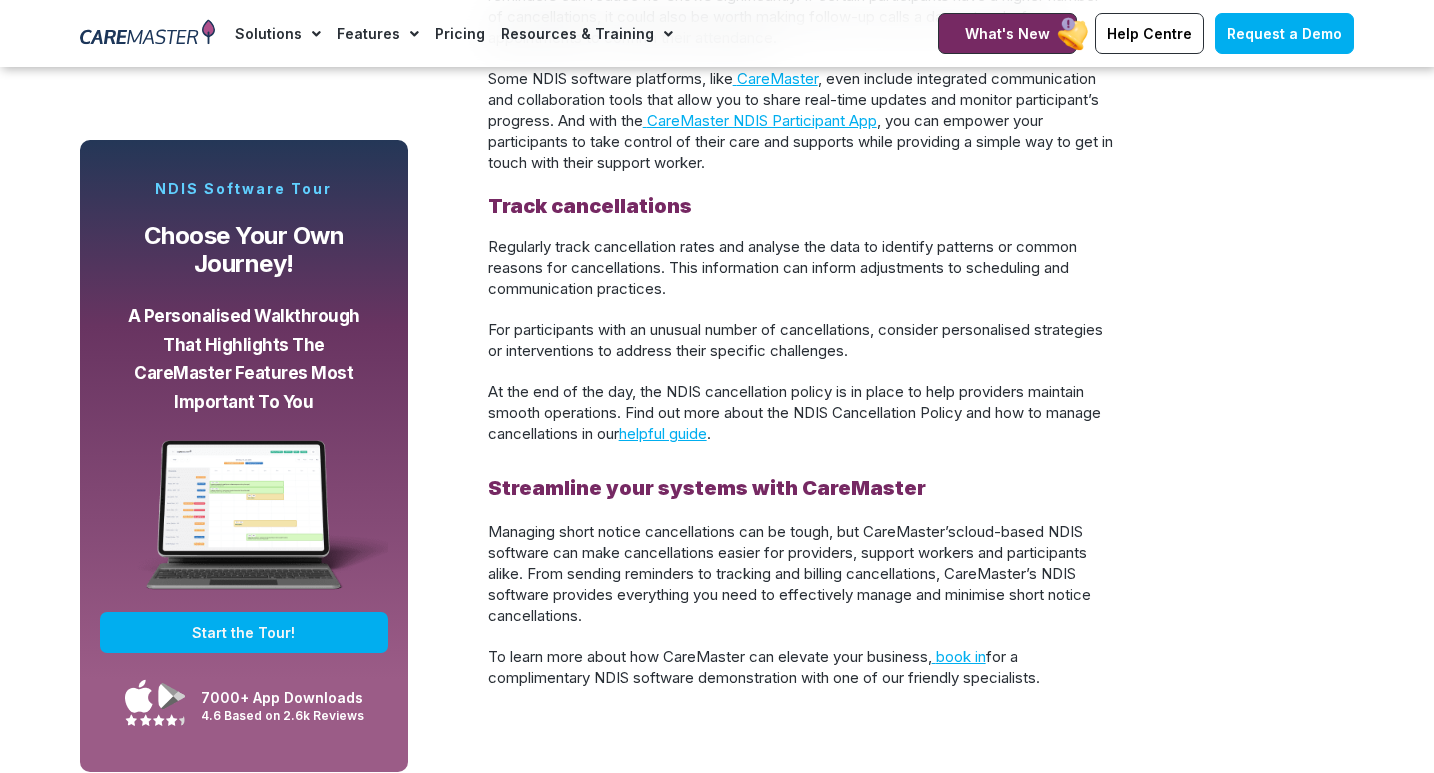 drag, startPoint x: 829, startPoint y: 394, endPoint x: 854, endPoint y: 355, distance: 46.32494 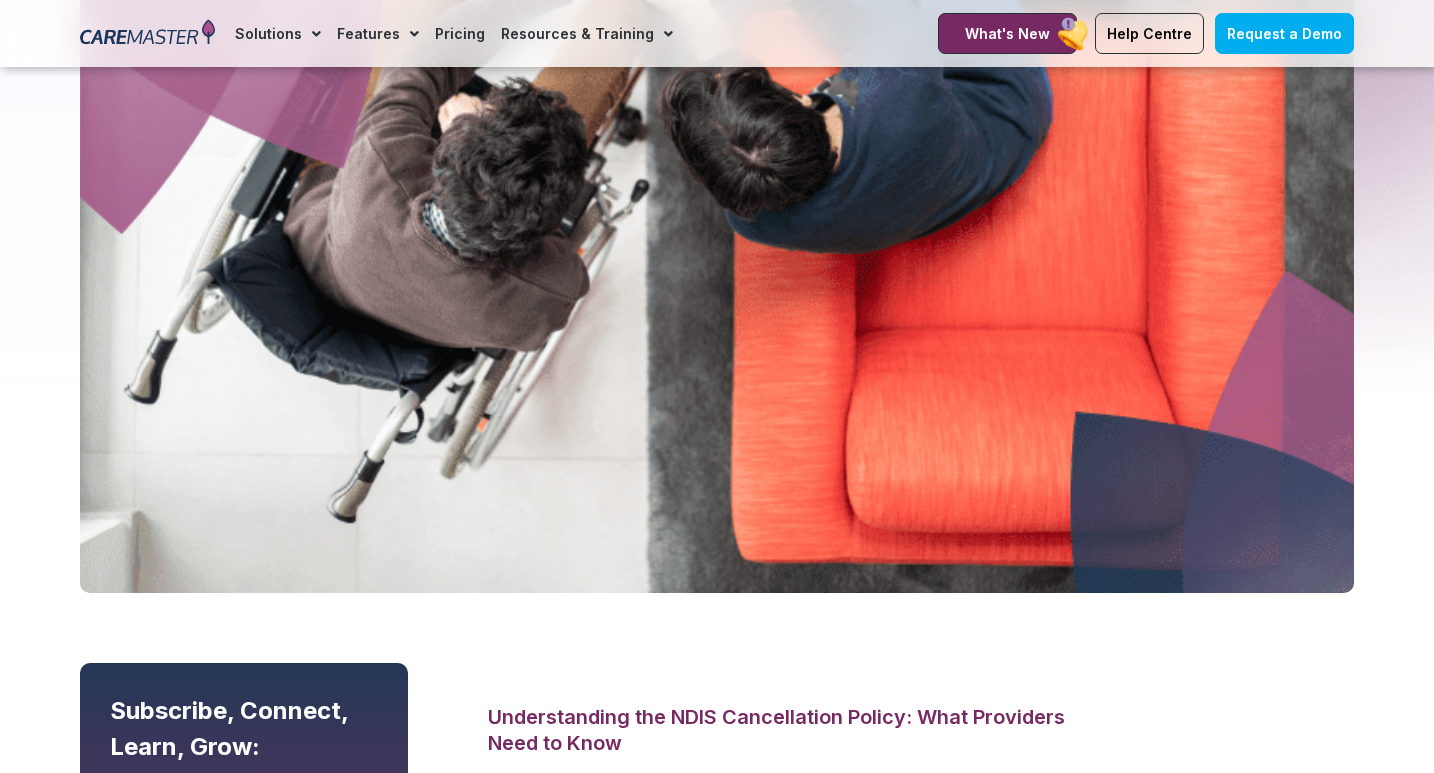 scroll, scrollTop: 100, scrollLeft: 0, axis: vertical 